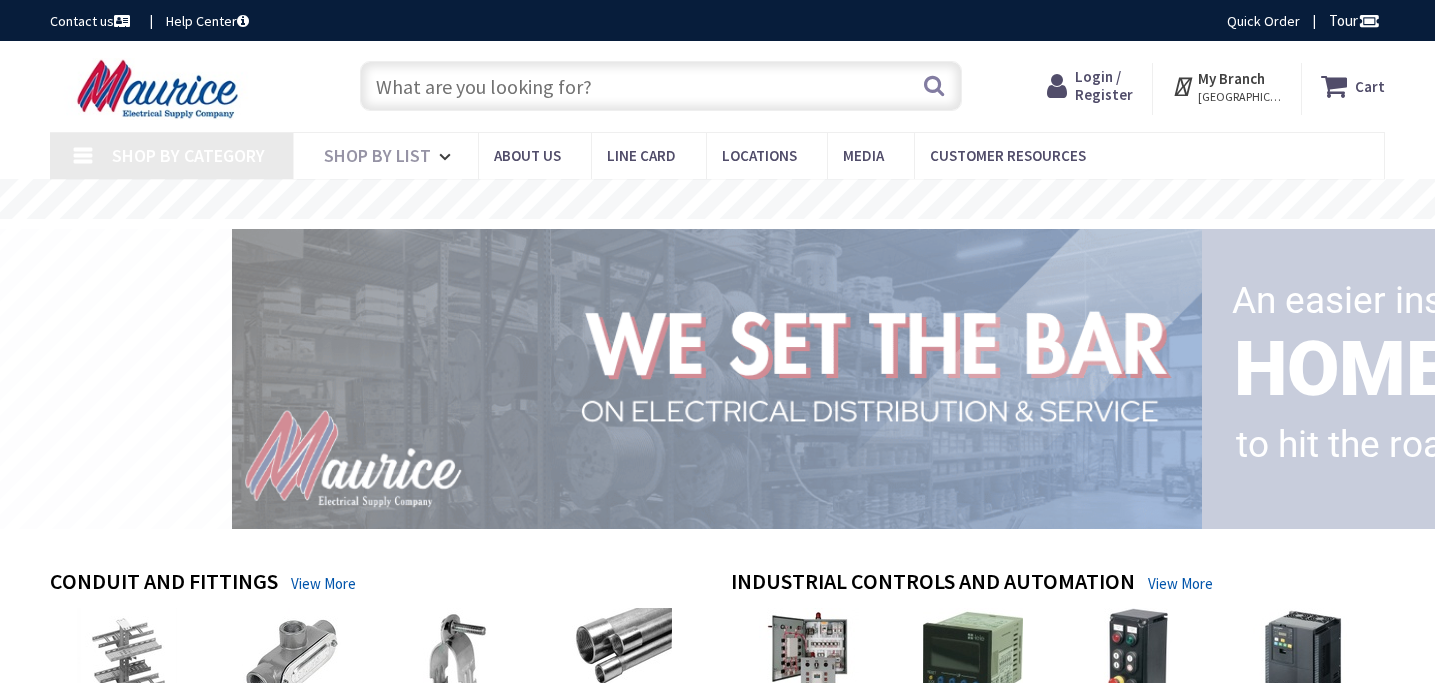 scroll, scrollTop: 0, scrollLeft: 0, axis: both 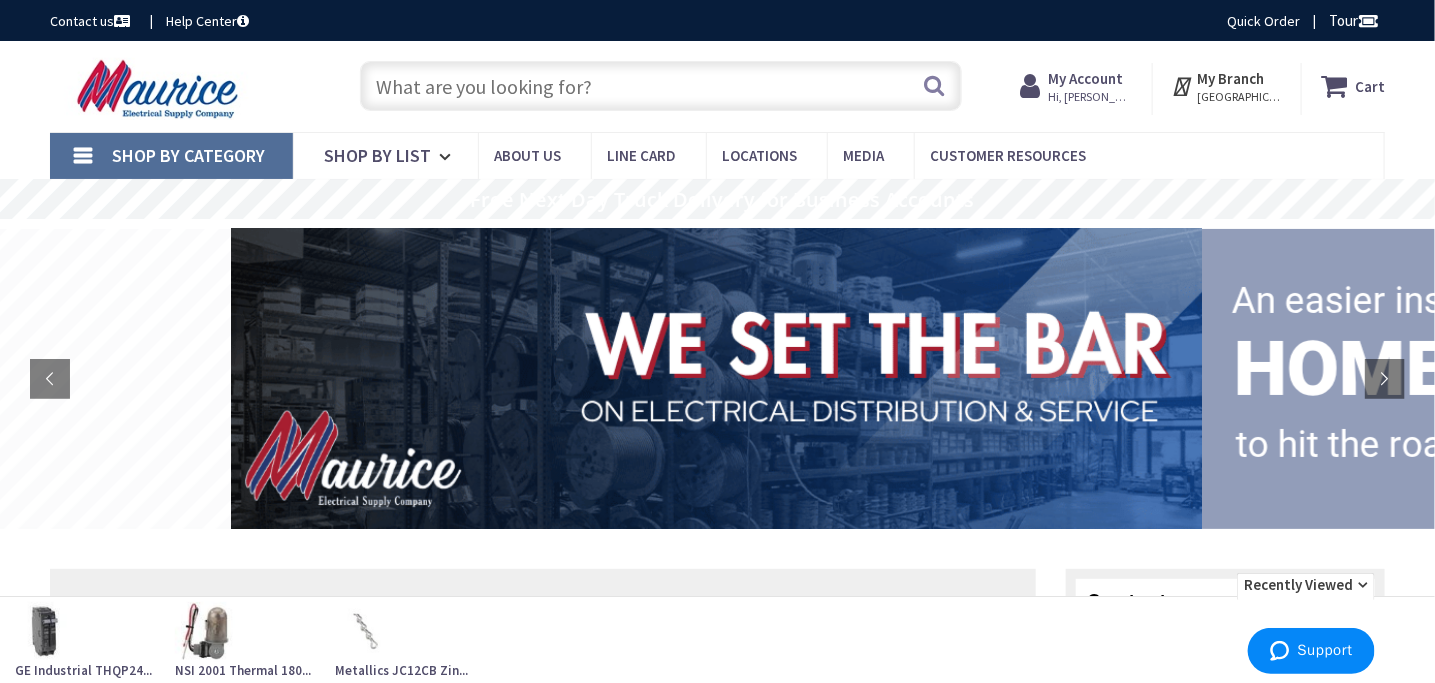 click at bounding box center (661, 86) 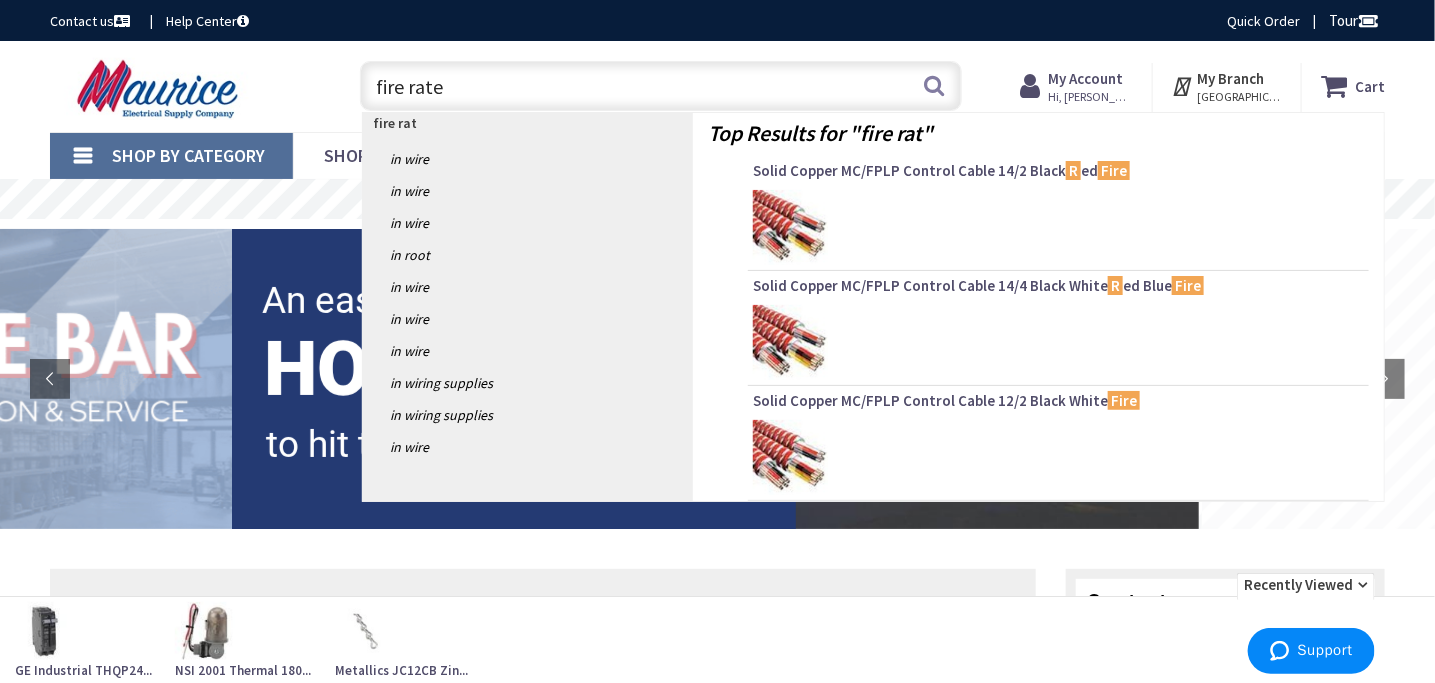 type on "fire rated" 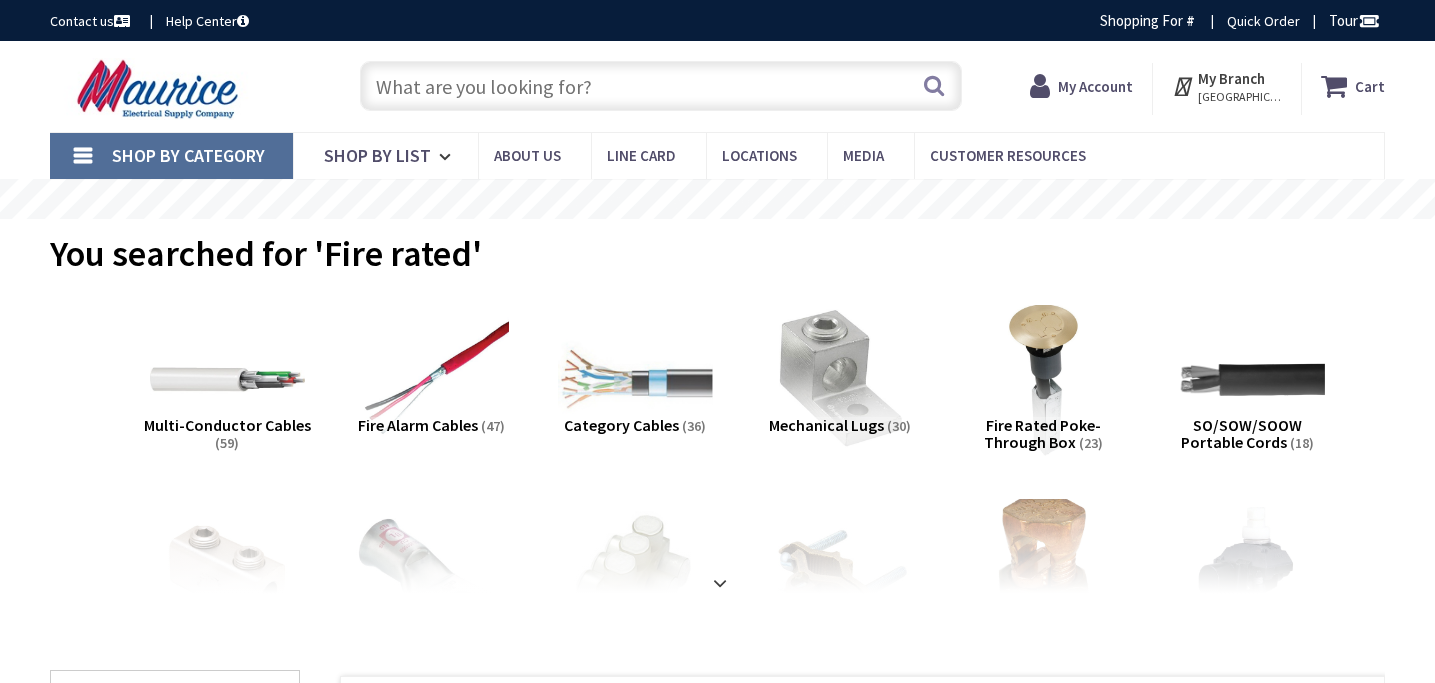 scroll, scrollTop: 0, scrollLeft: 0, axis: both 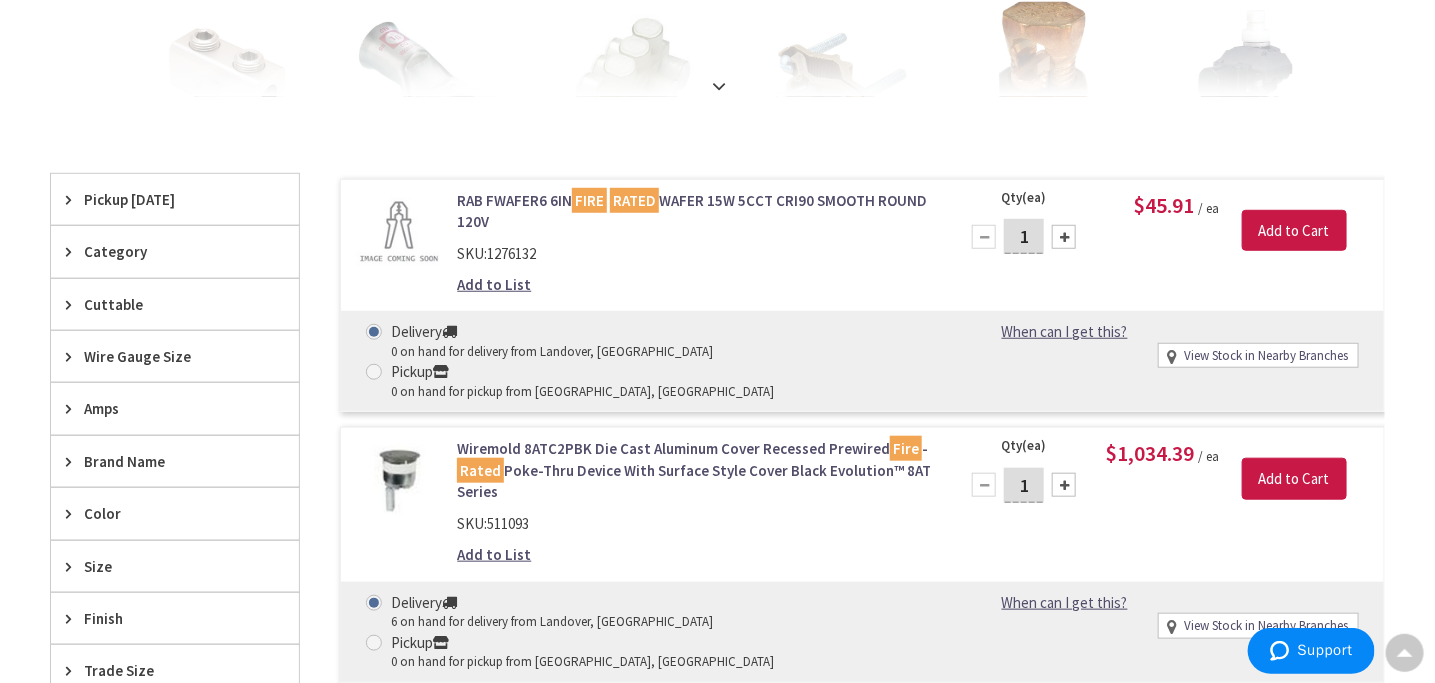 click on "Wire Gauge Size" at bounding box center [165, 356] 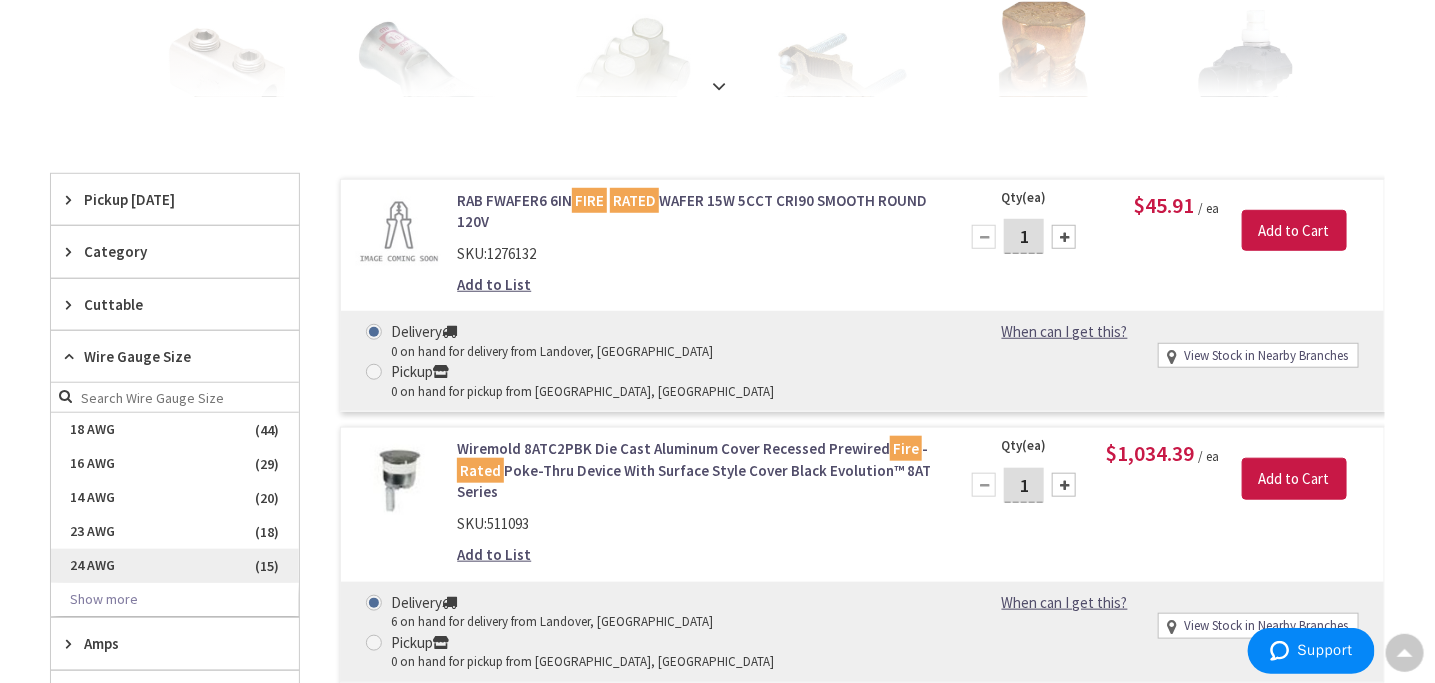 click on "24 AWG" at bounding box center [175, 566] 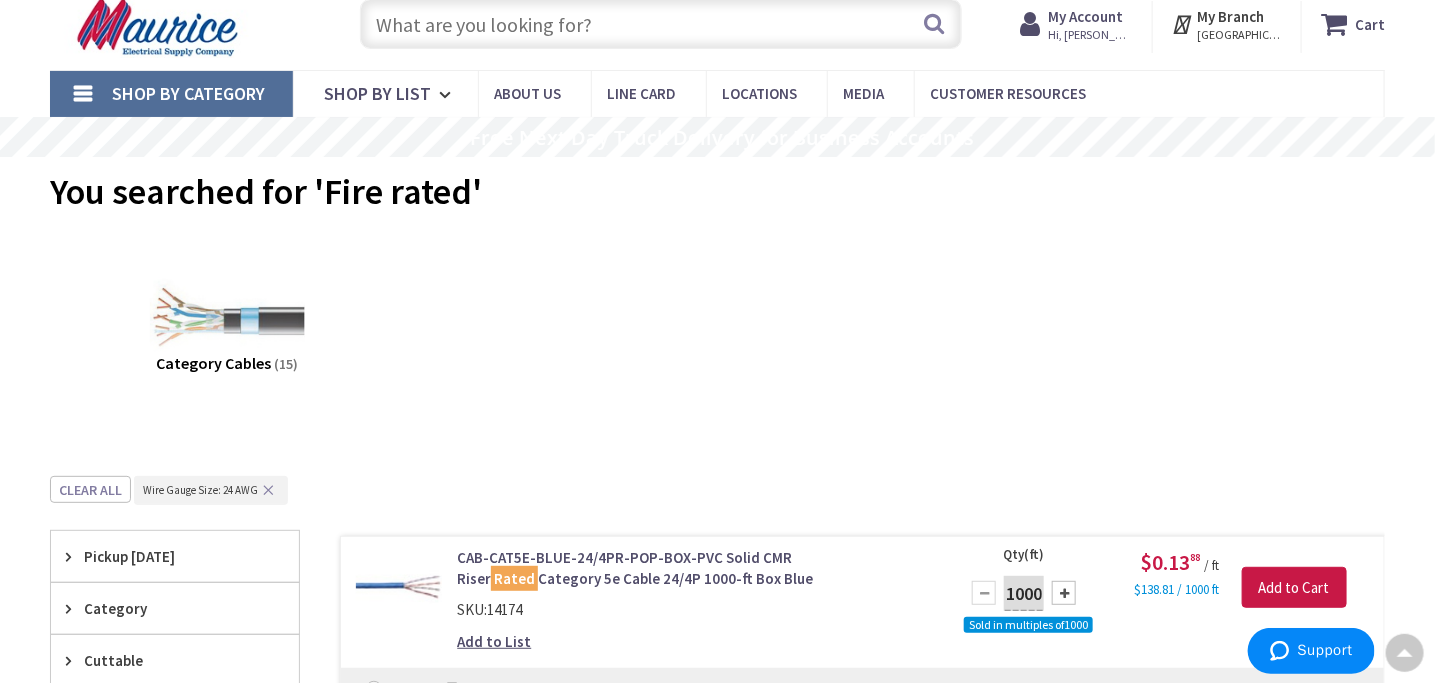 scroll, scrollTop: 0, scrollLeft: 0, axis: both 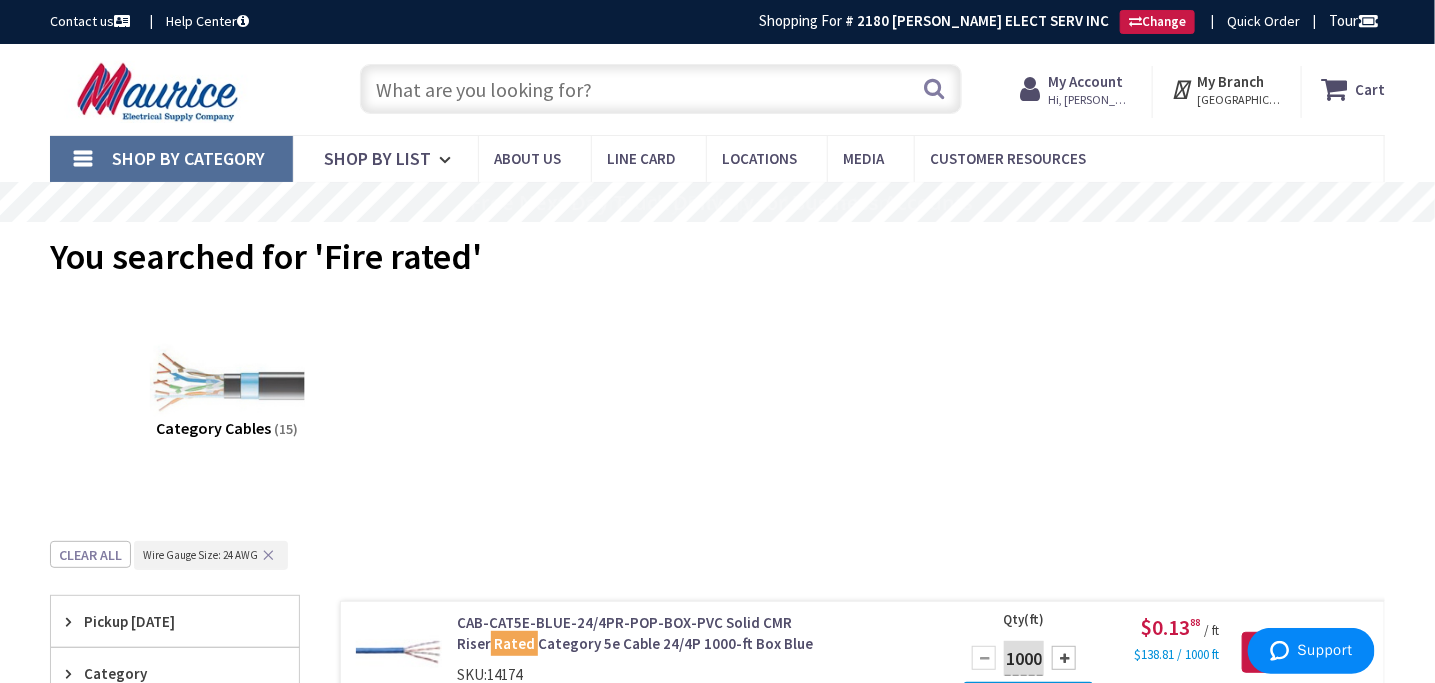 click on "Shop By Category" at bounding box center [171, 159] 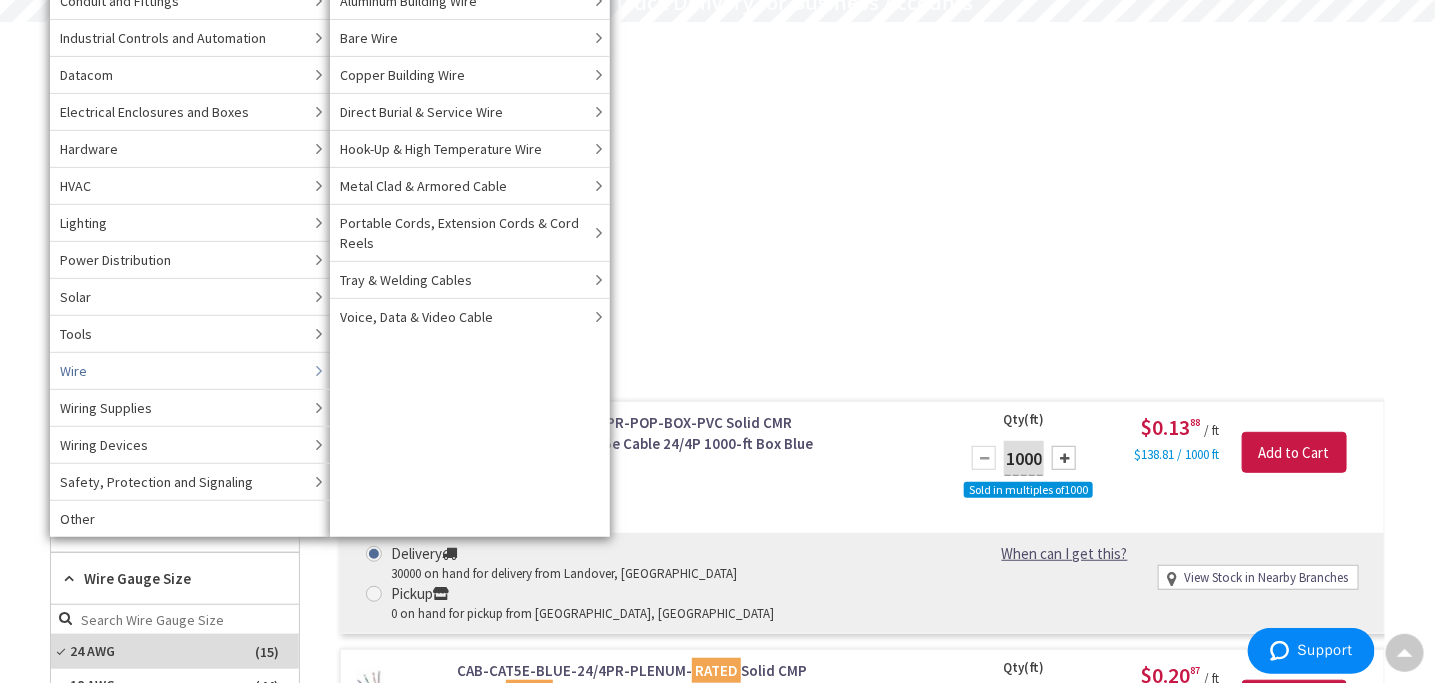 scroll, scrollTop: 100, scrollLeft: 0, axis: vertical 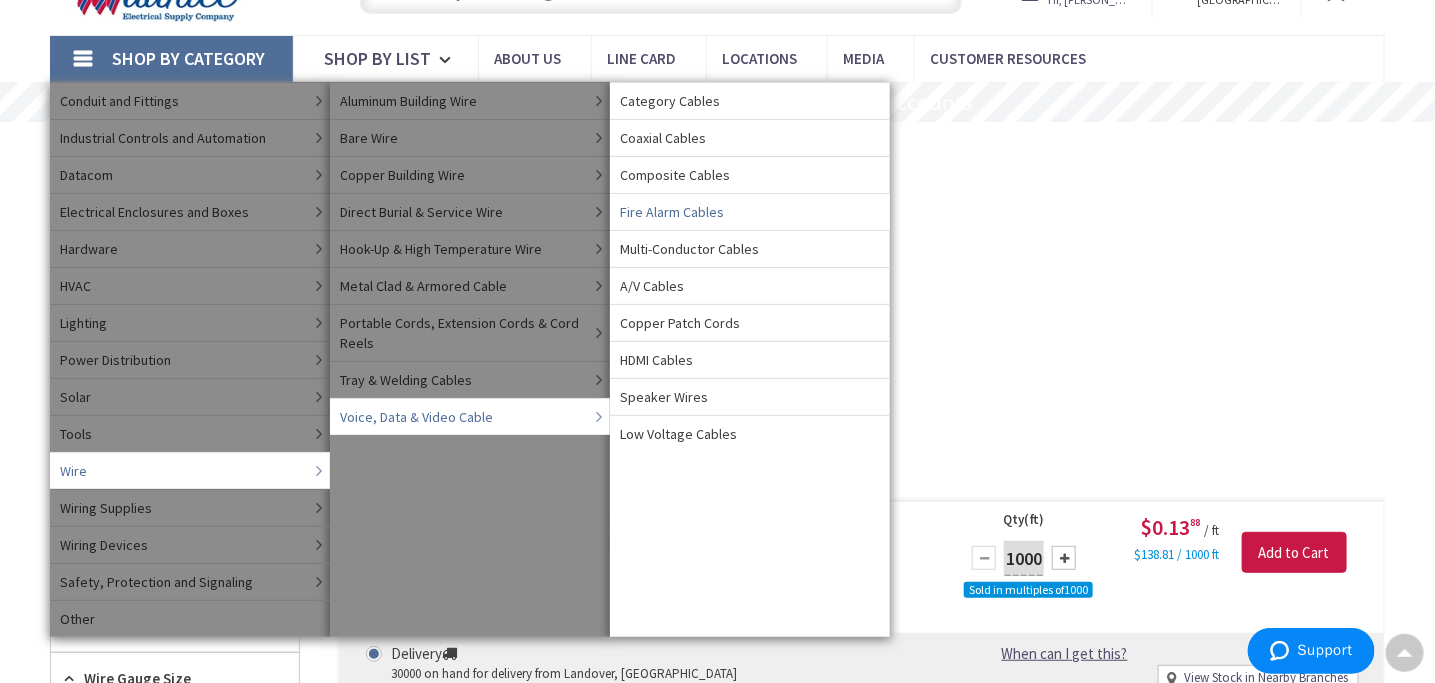 click on "Fire Alarm Cables" at bounding box center (672, 212) 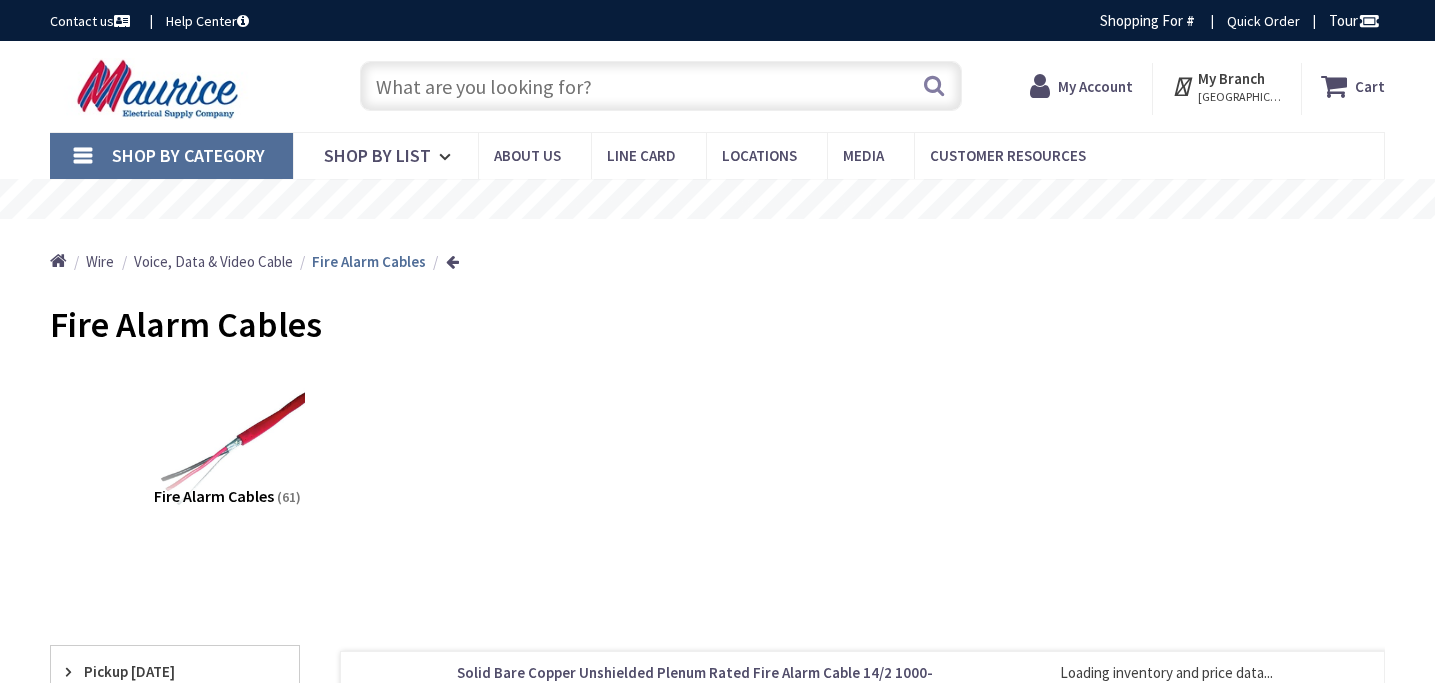 scroll, scrollTop: 0, scrollLeft: 0, axis: both 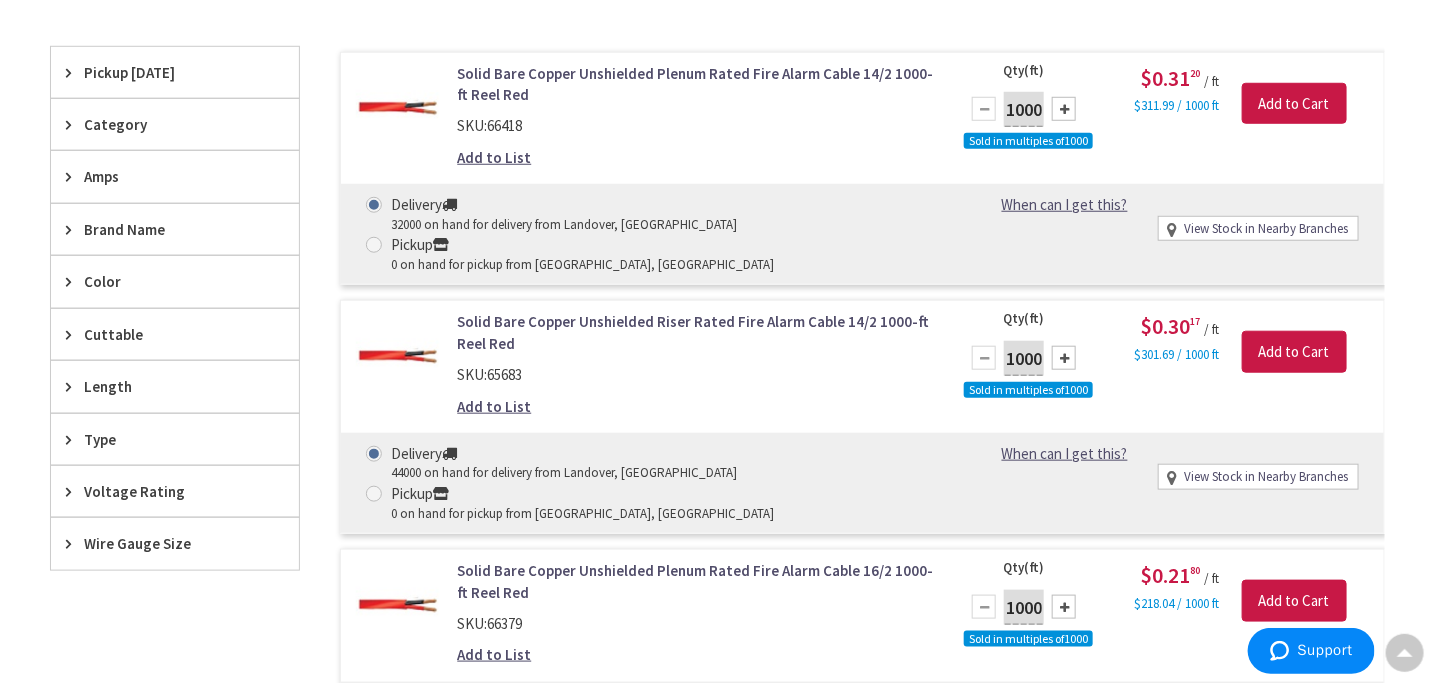 click on "Wire Gauge Size" at bounding box center [175, 543] 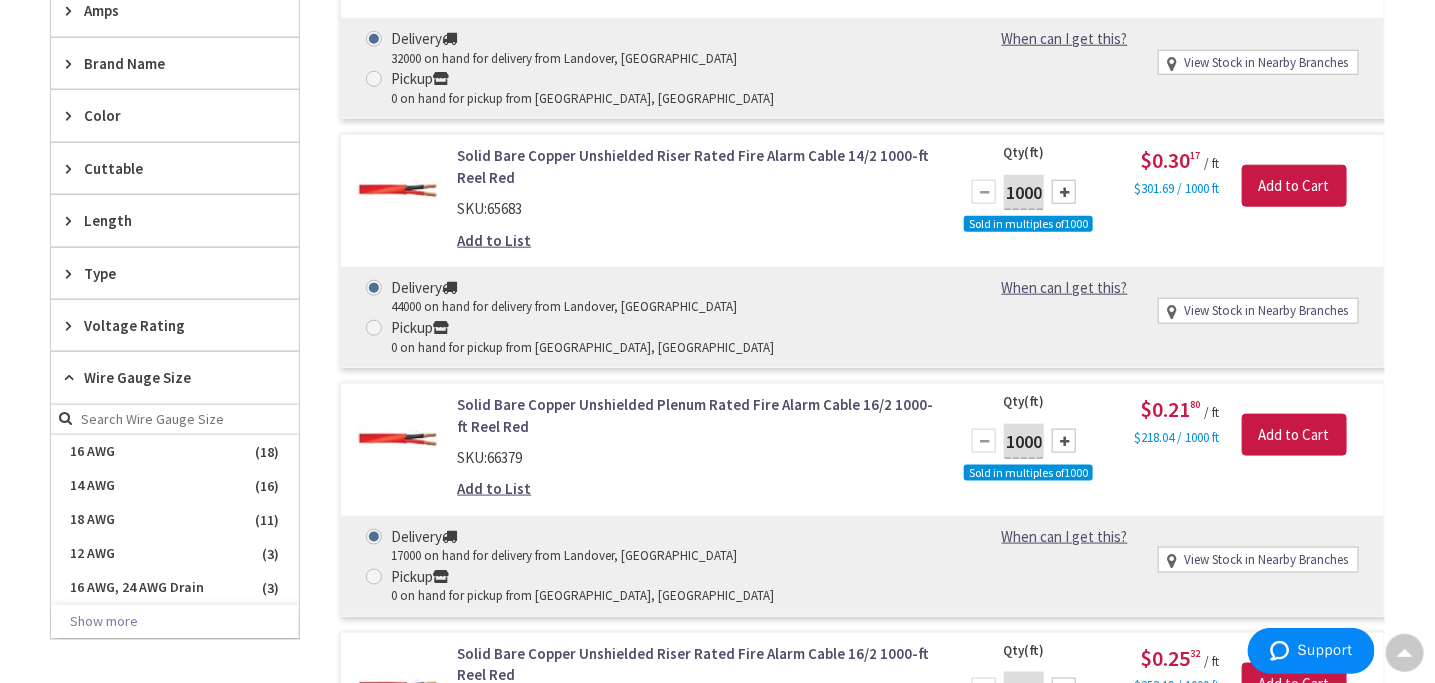 scroll, scrollTop: 802, scrollLeft: 0, axis: vertical 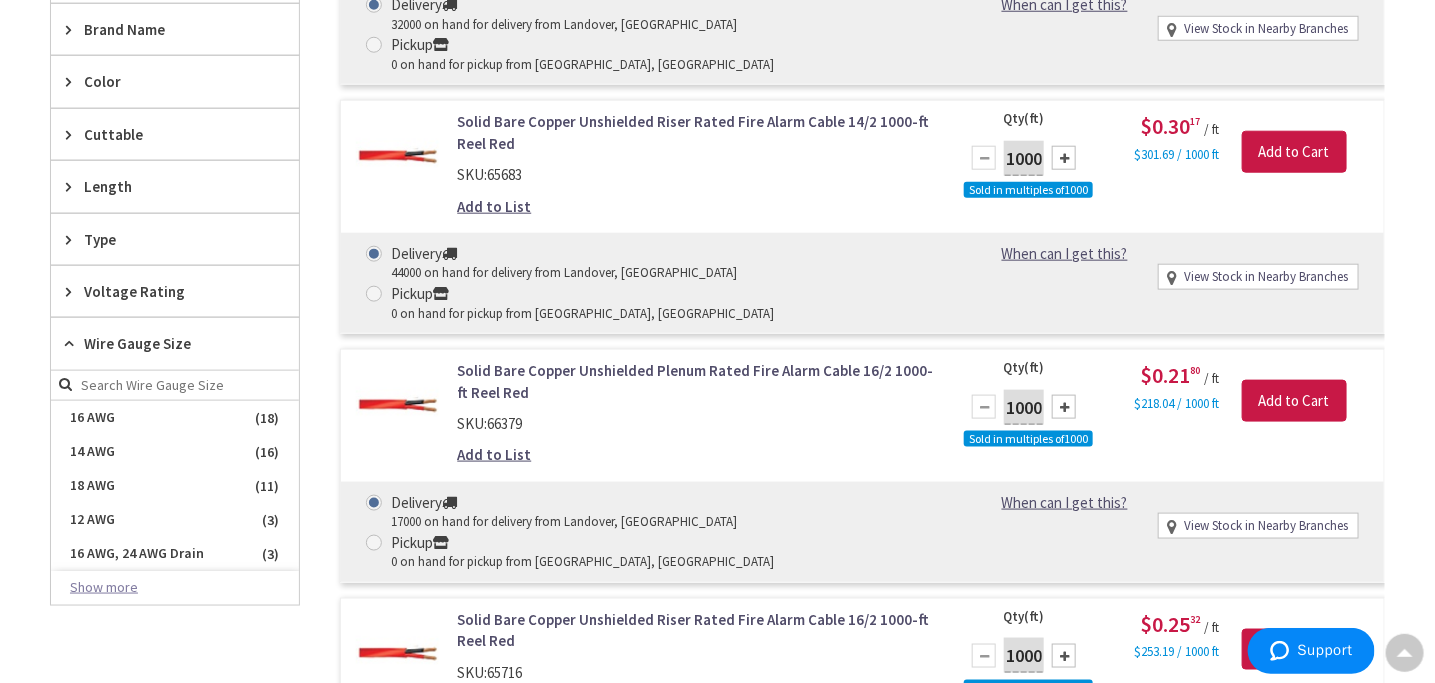 click on "Show more" at bounding box center (175, 588) 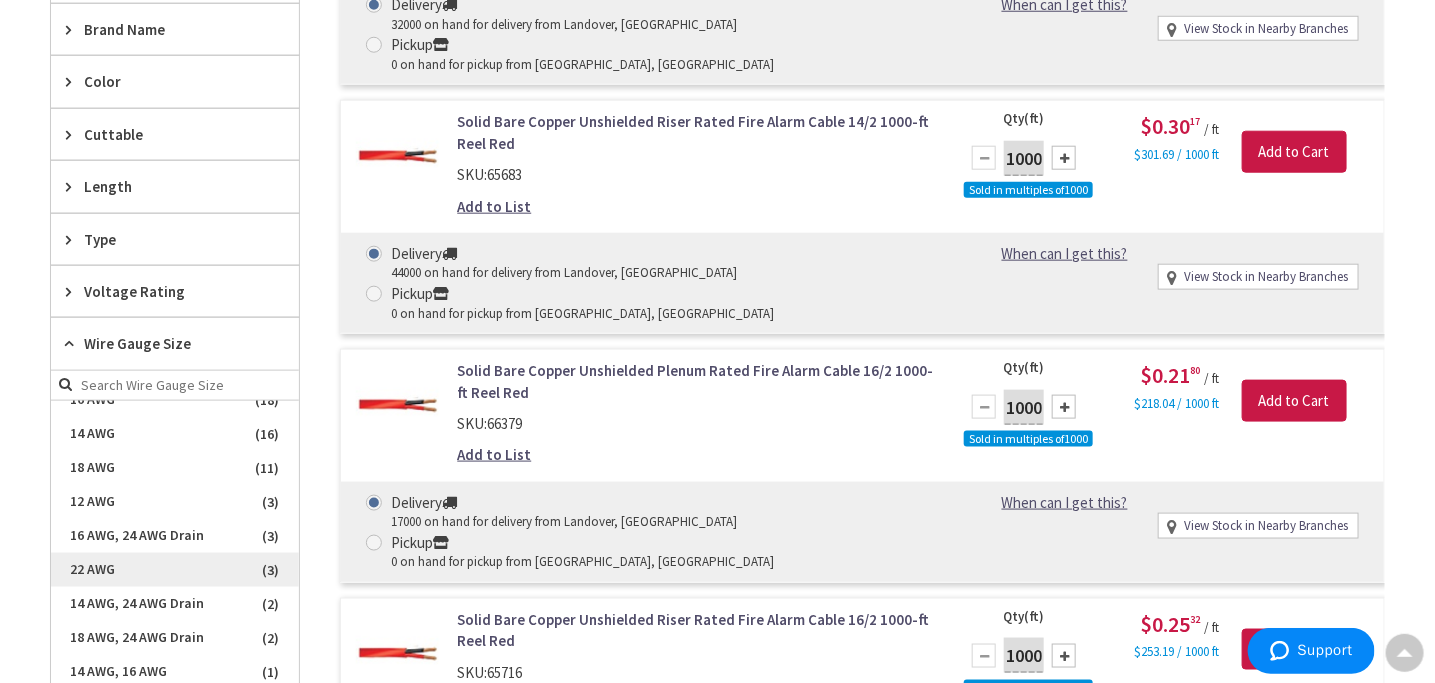 scroll, scrollTop: 0, scrollLeft: 0, axis: both 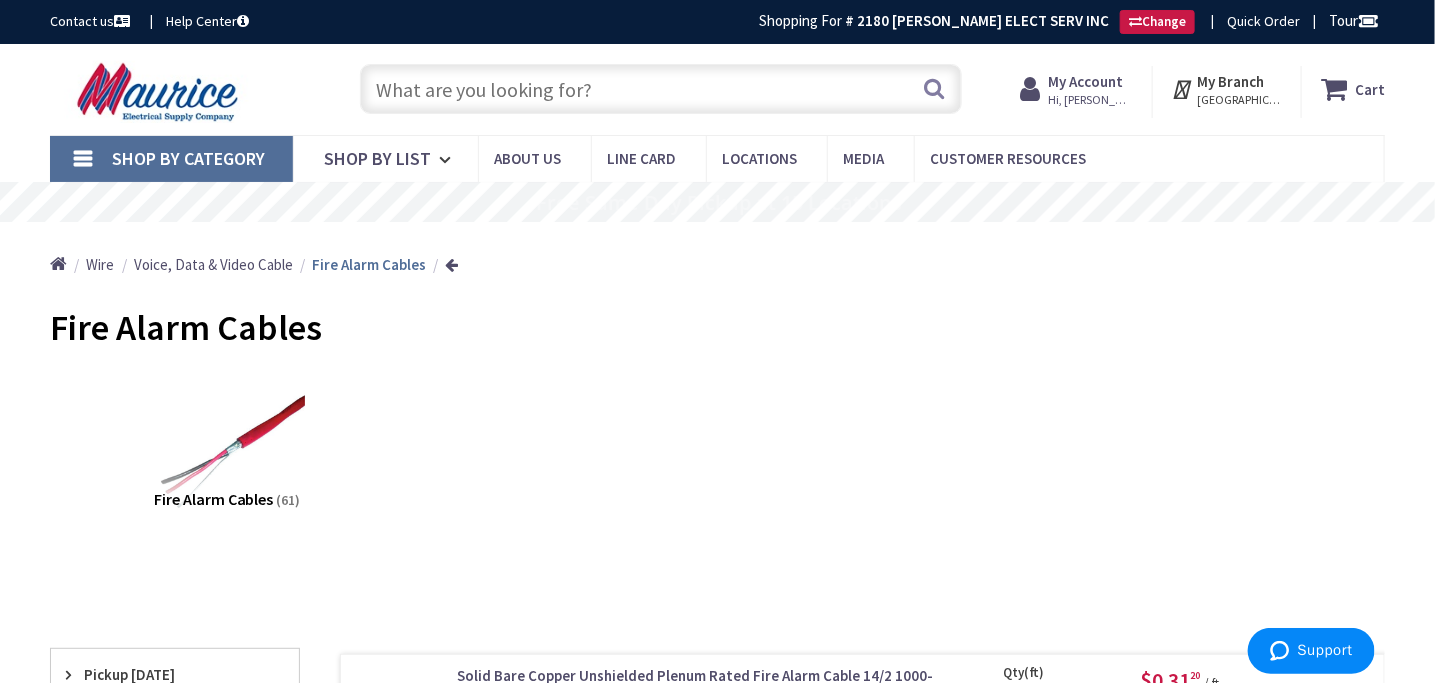 click at bounding box center [661, 89] 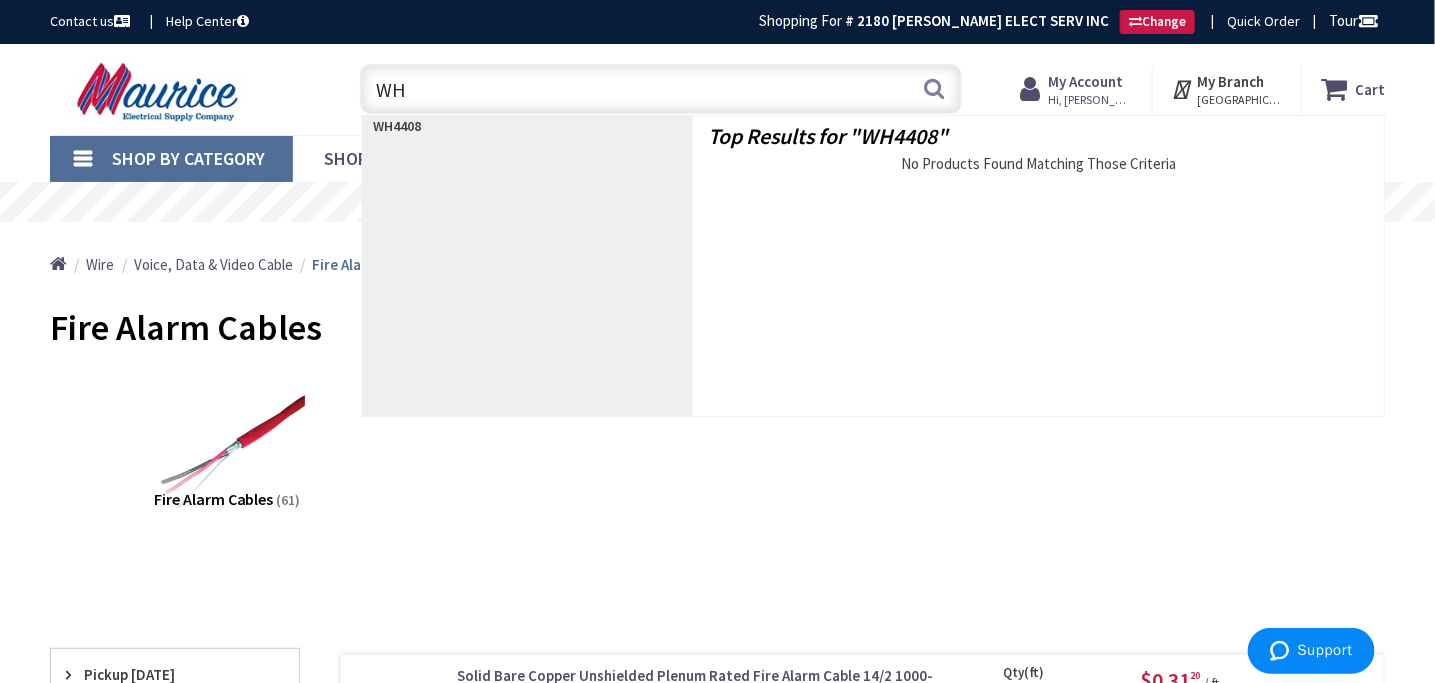 type on "W" 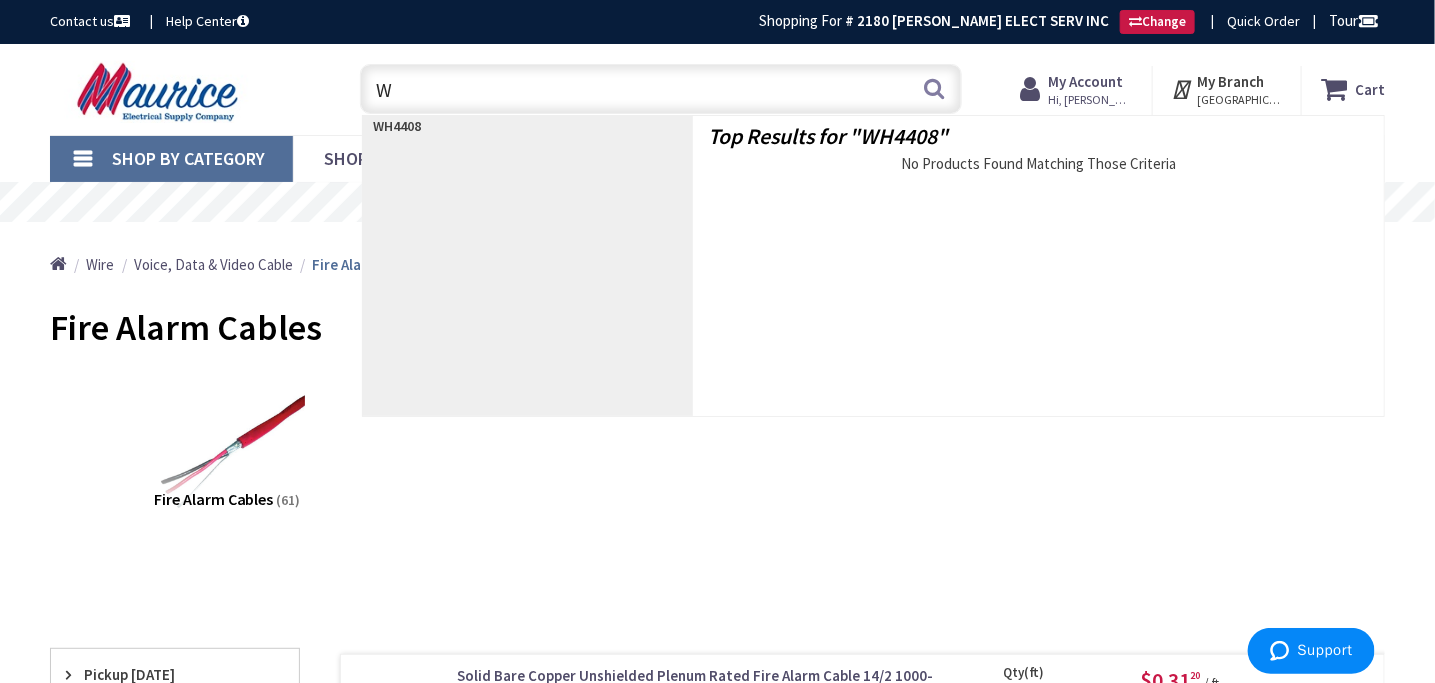 type 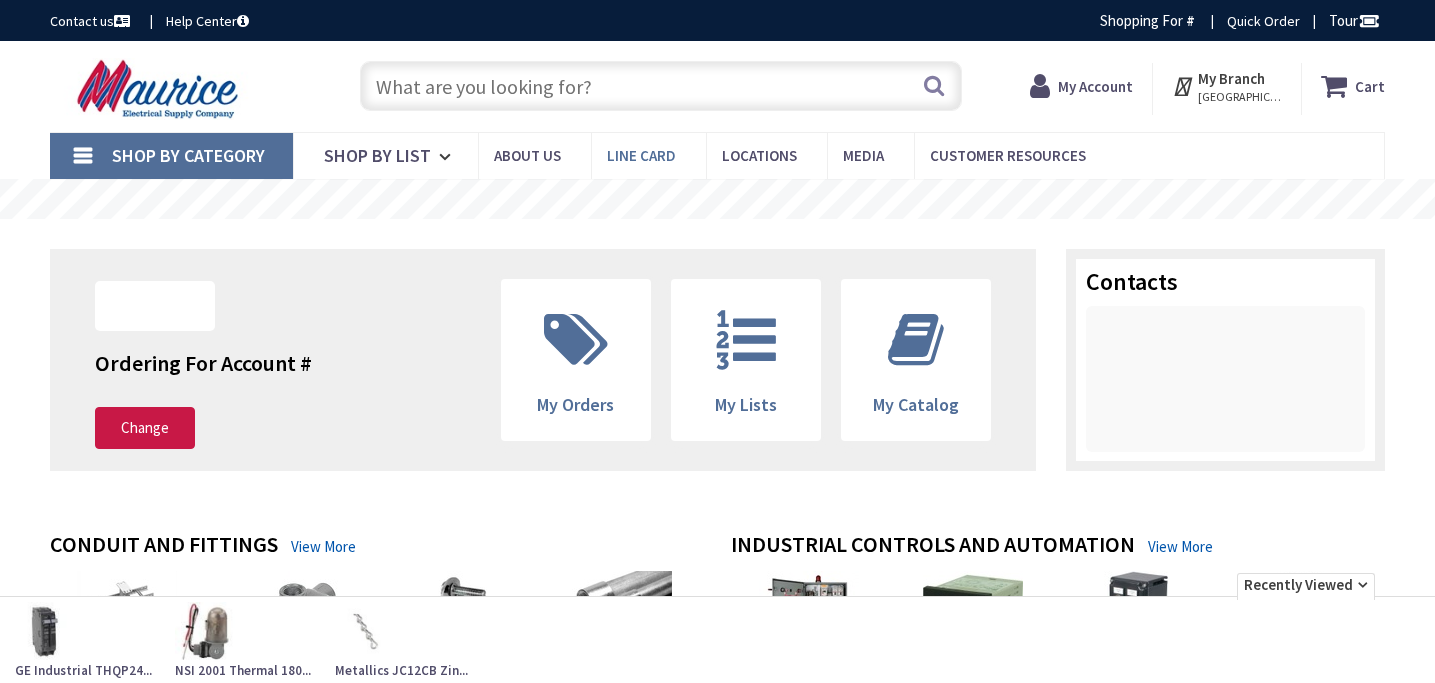 scroll, scrollTop: 0, scrollLeft: 0, axis: both 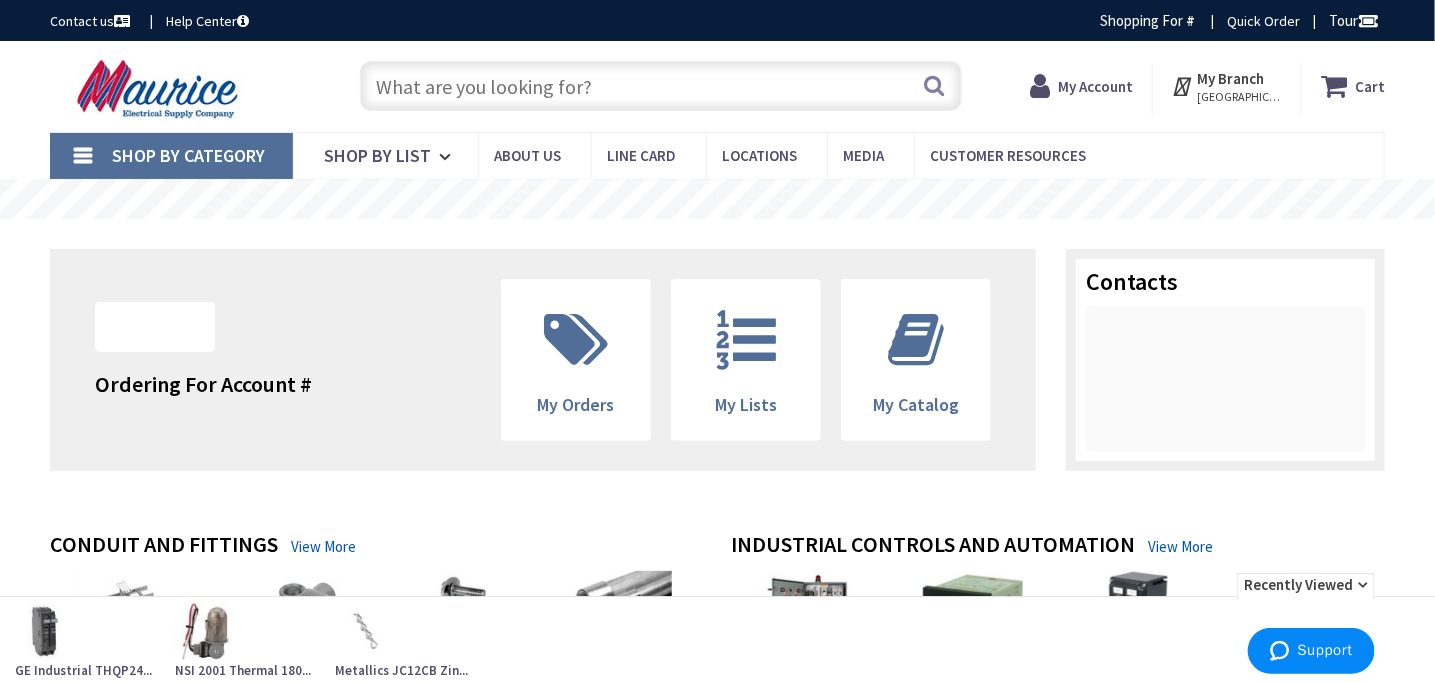 click at bounding box center [661, 86] 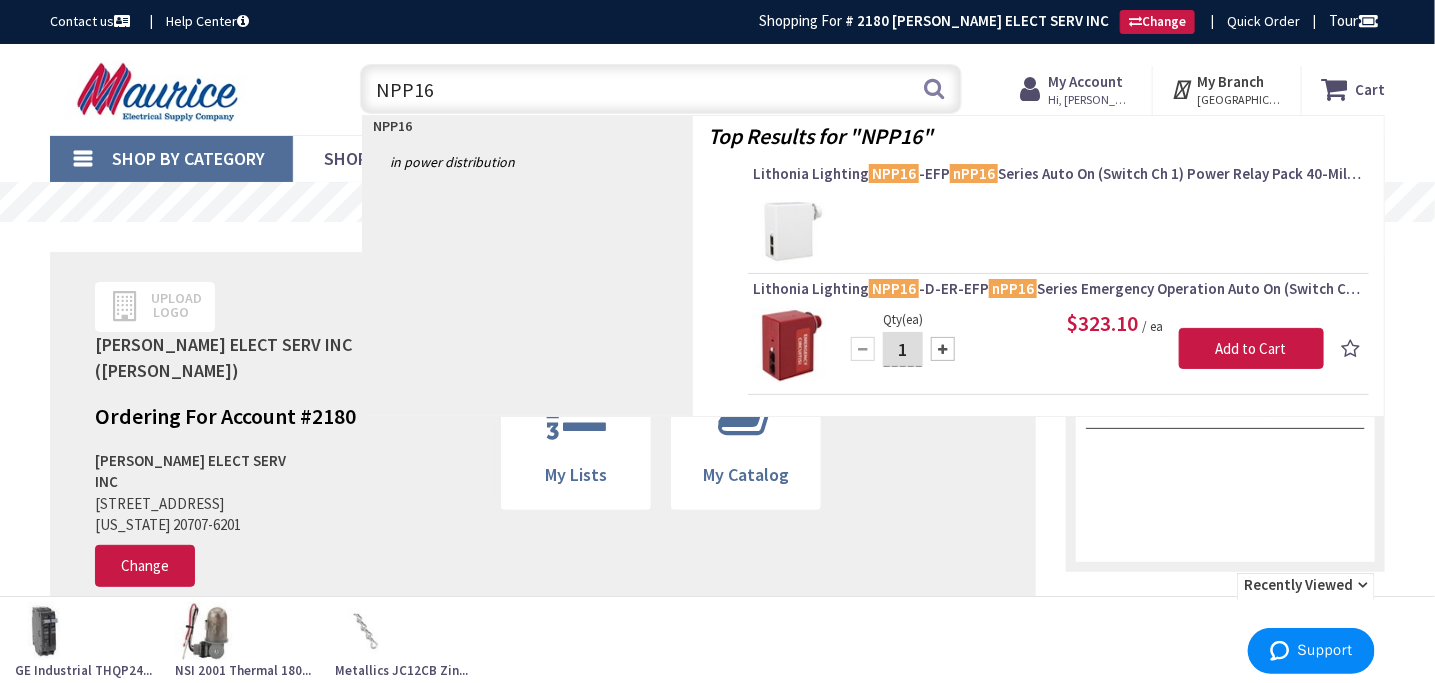 type on "NPP16" 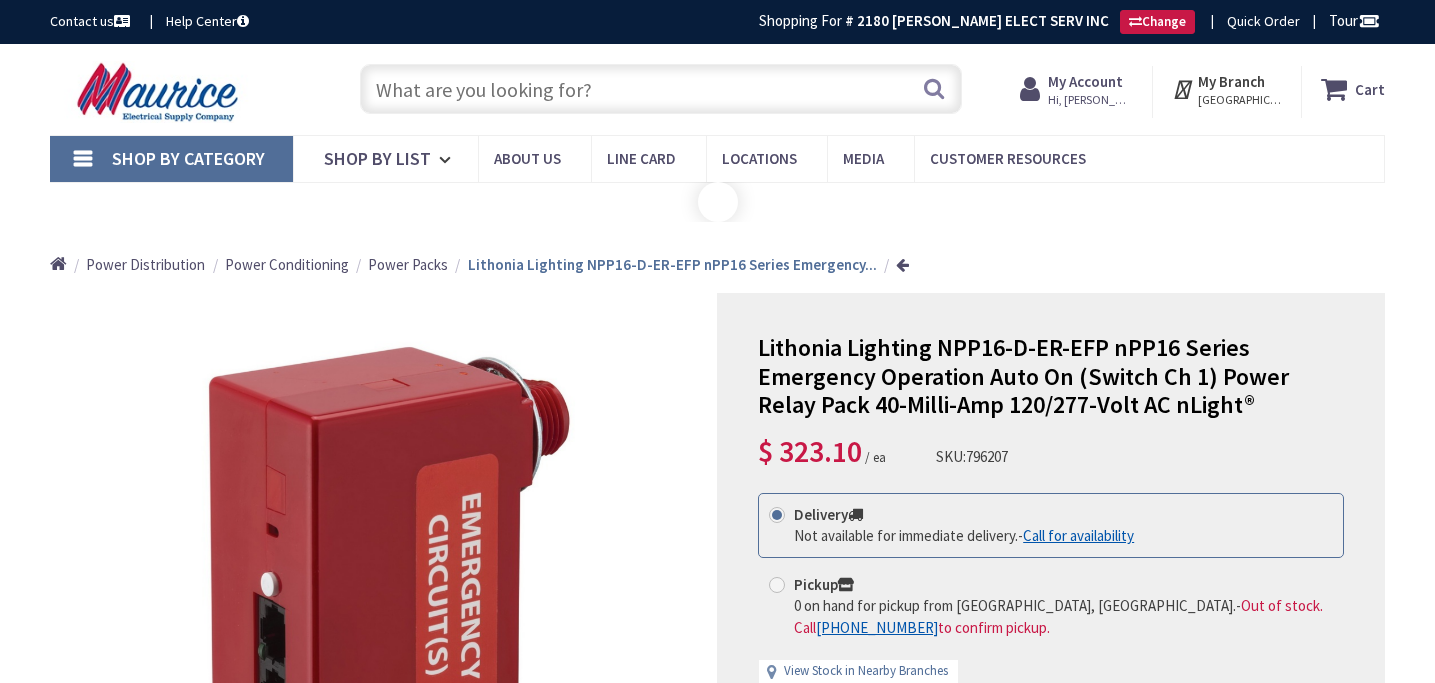 scroll, scrollTop: 0, scrollLeft: 0, axis: both 